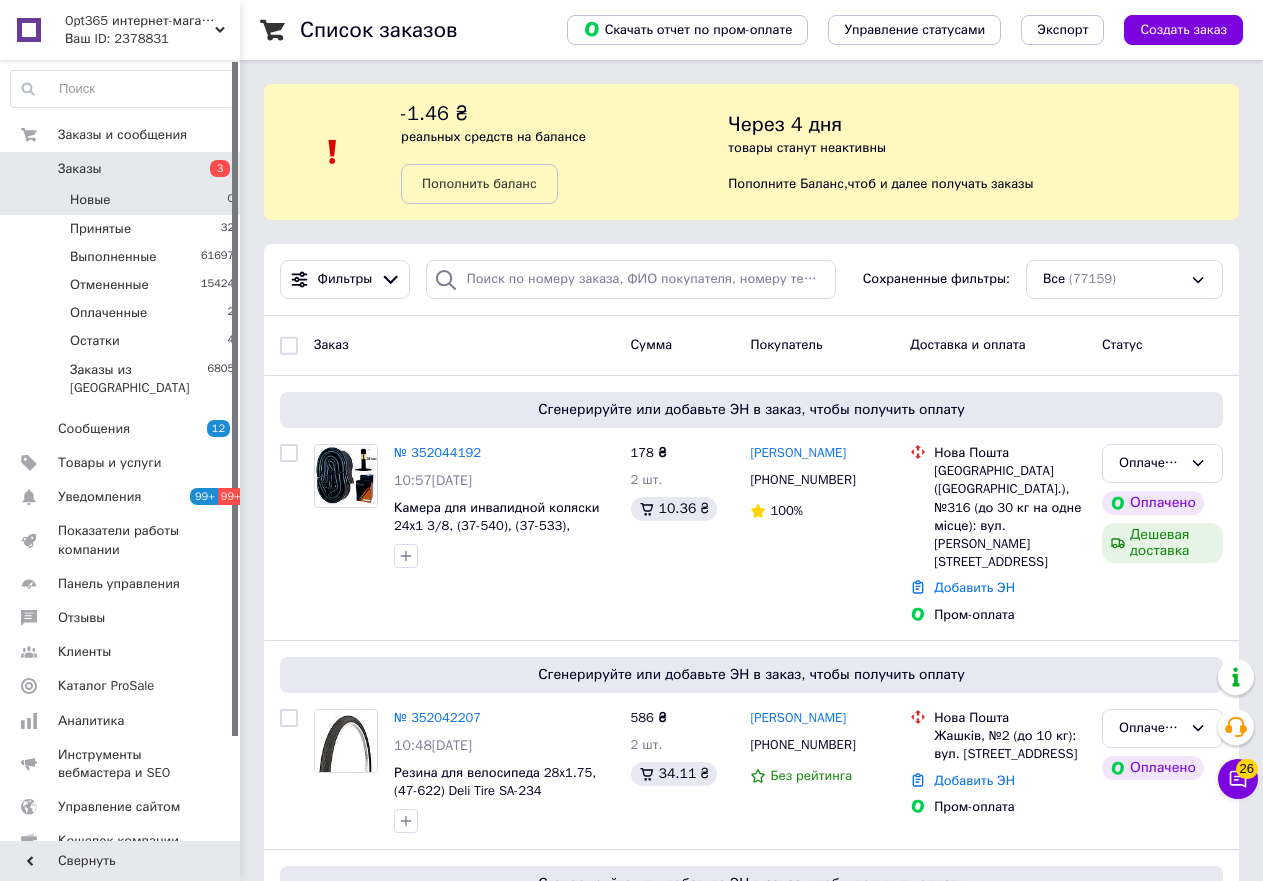 drag, startPoint x: 0, startPoint y: 0, endPoint x: 174, endPoint y: 190, distance: 257.6354 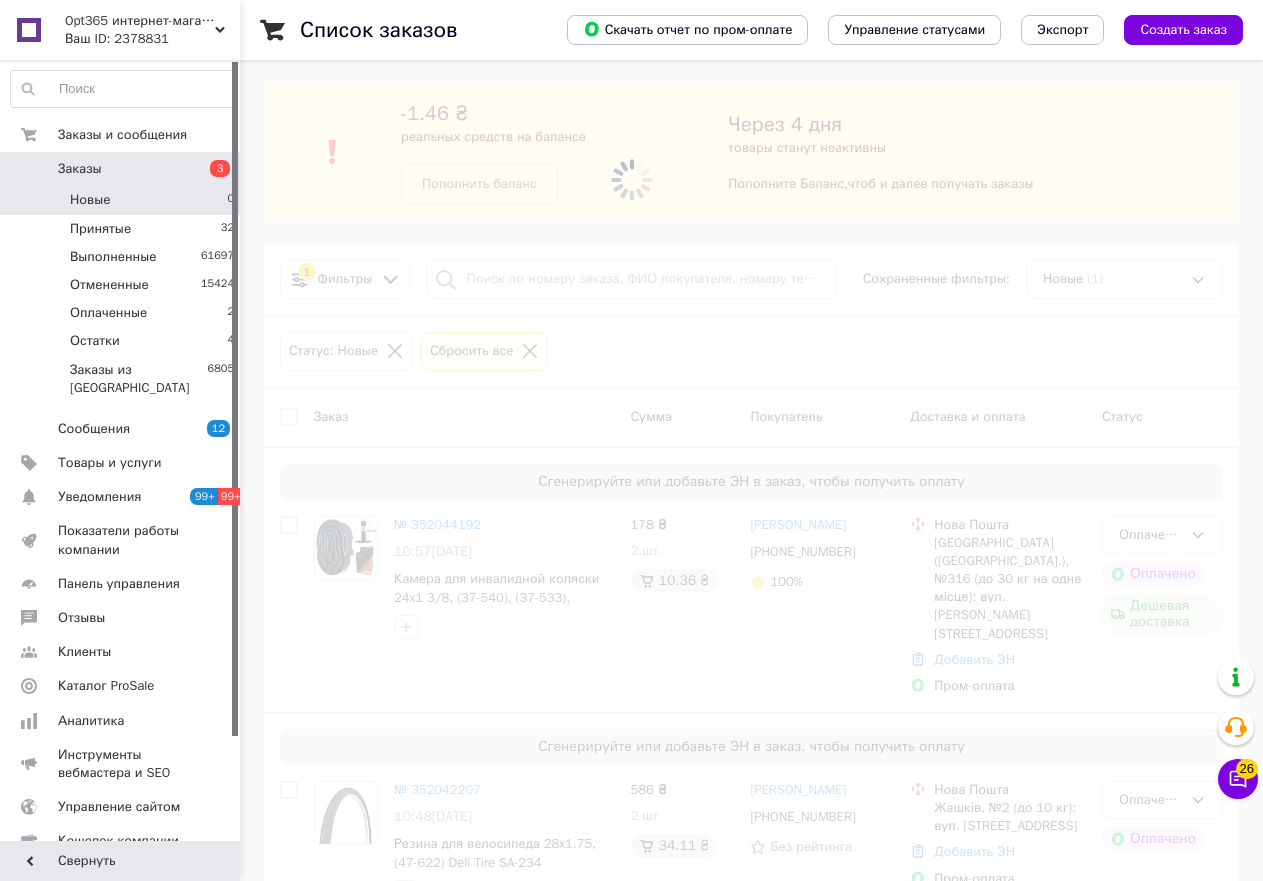 scroll, scrollTop: 0, scrollLeft: 0, axis: both 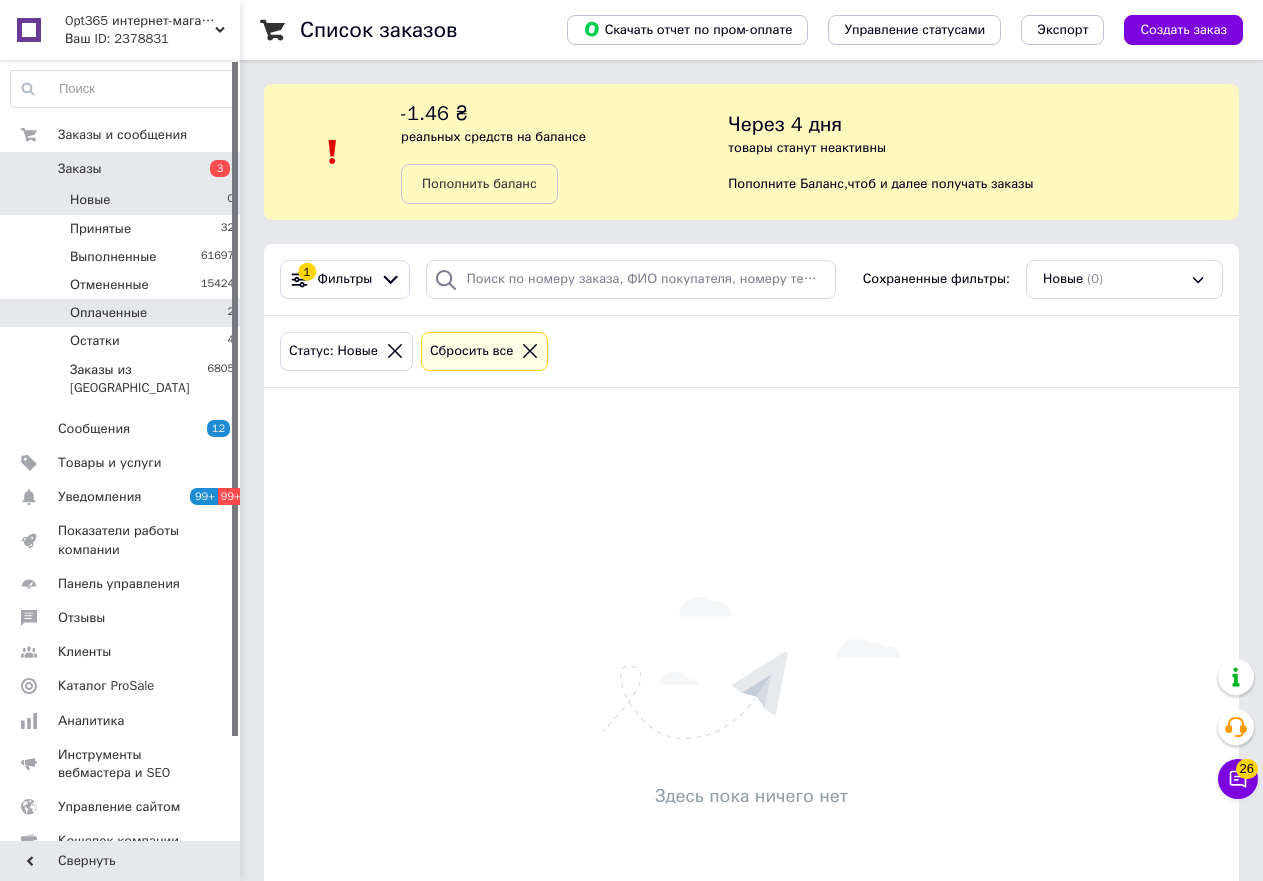 click on "Оплаченные" at bounding box center (108, 313) 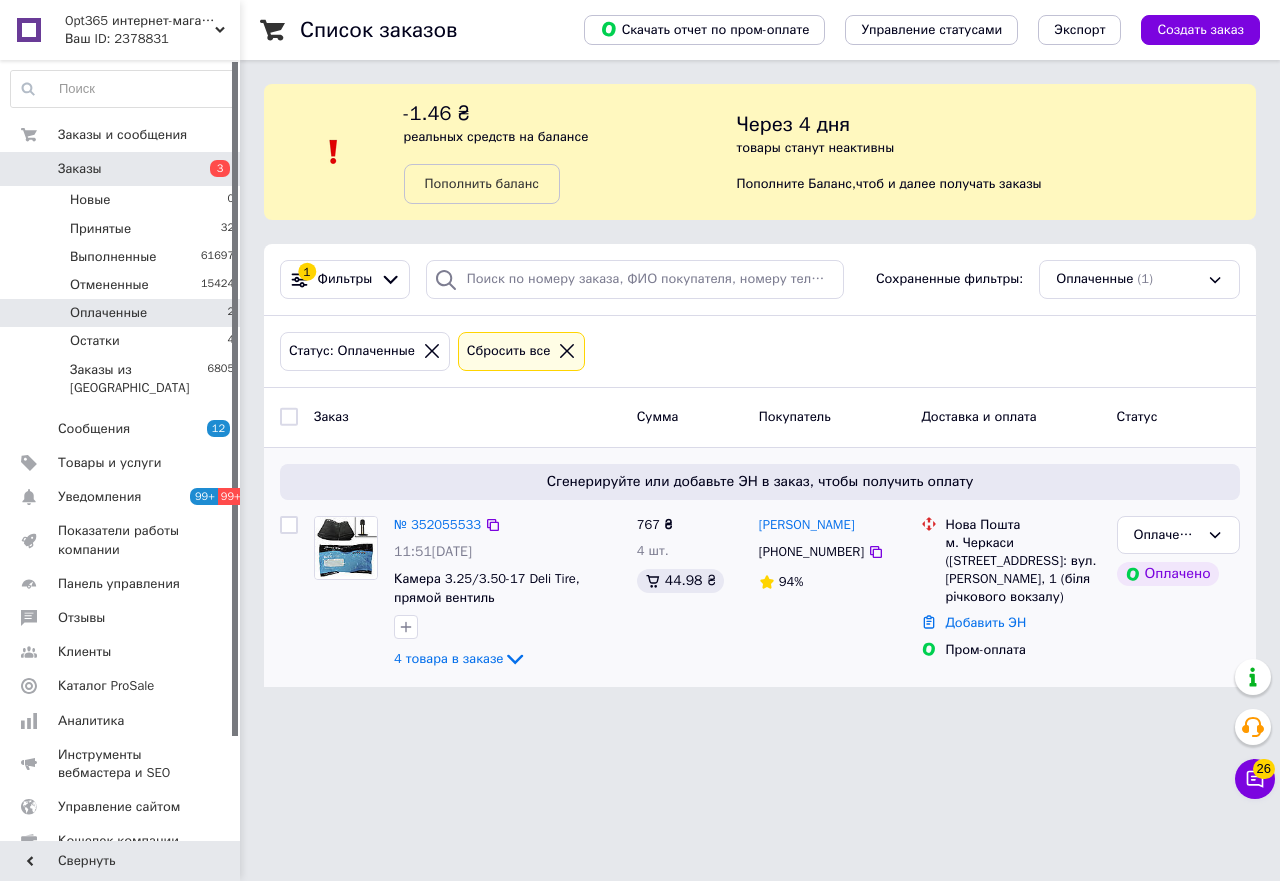 click on "№ 352055533 11:51[DATE] Камера 3.25/3.50-17 Deli Tire, прямой вентиль 4 товара в заказе" at bounding box center [507, 594] 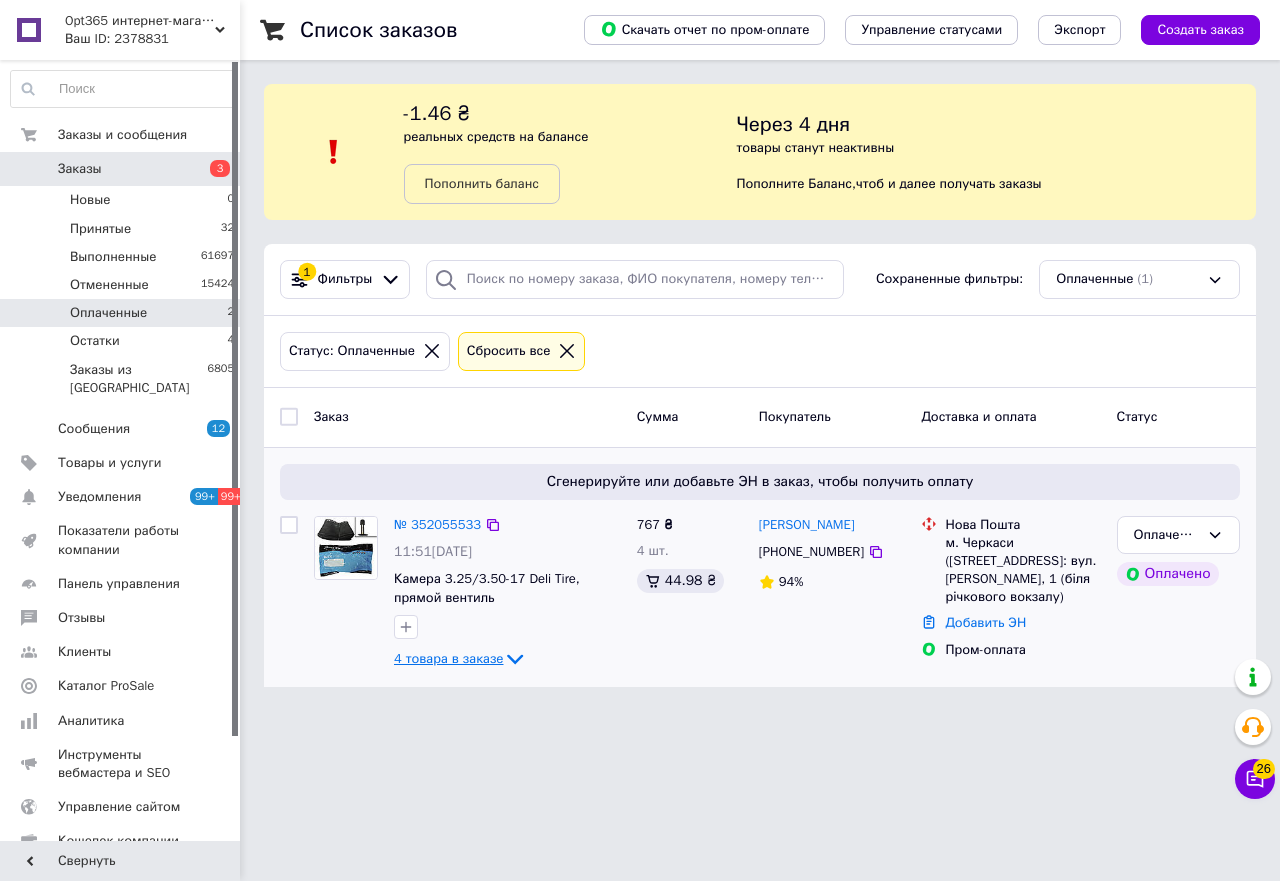 click on "4 товара в заказе" at bounding box center [448, 658] 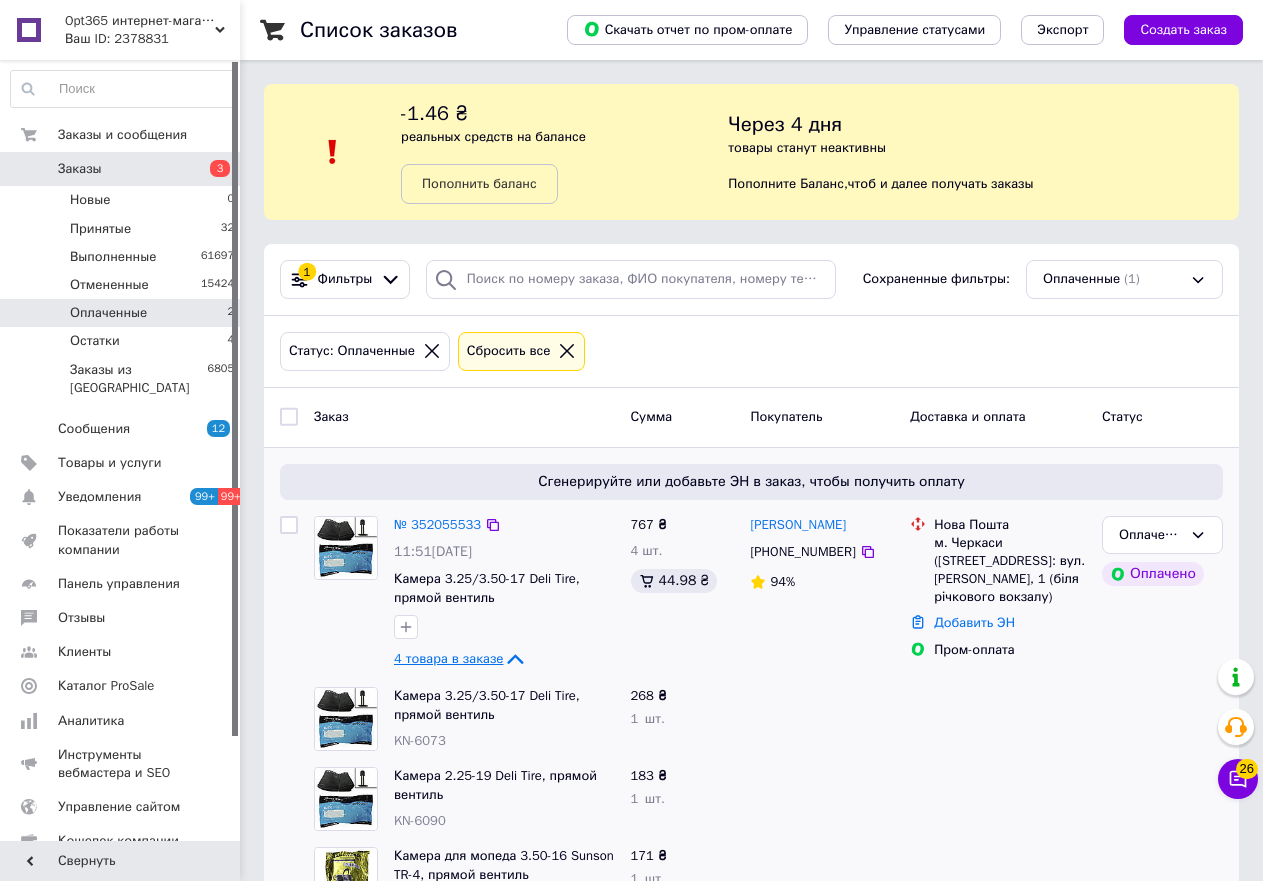 scroll, scrollTop: 151, scrollLeft: 0, axis: vertical 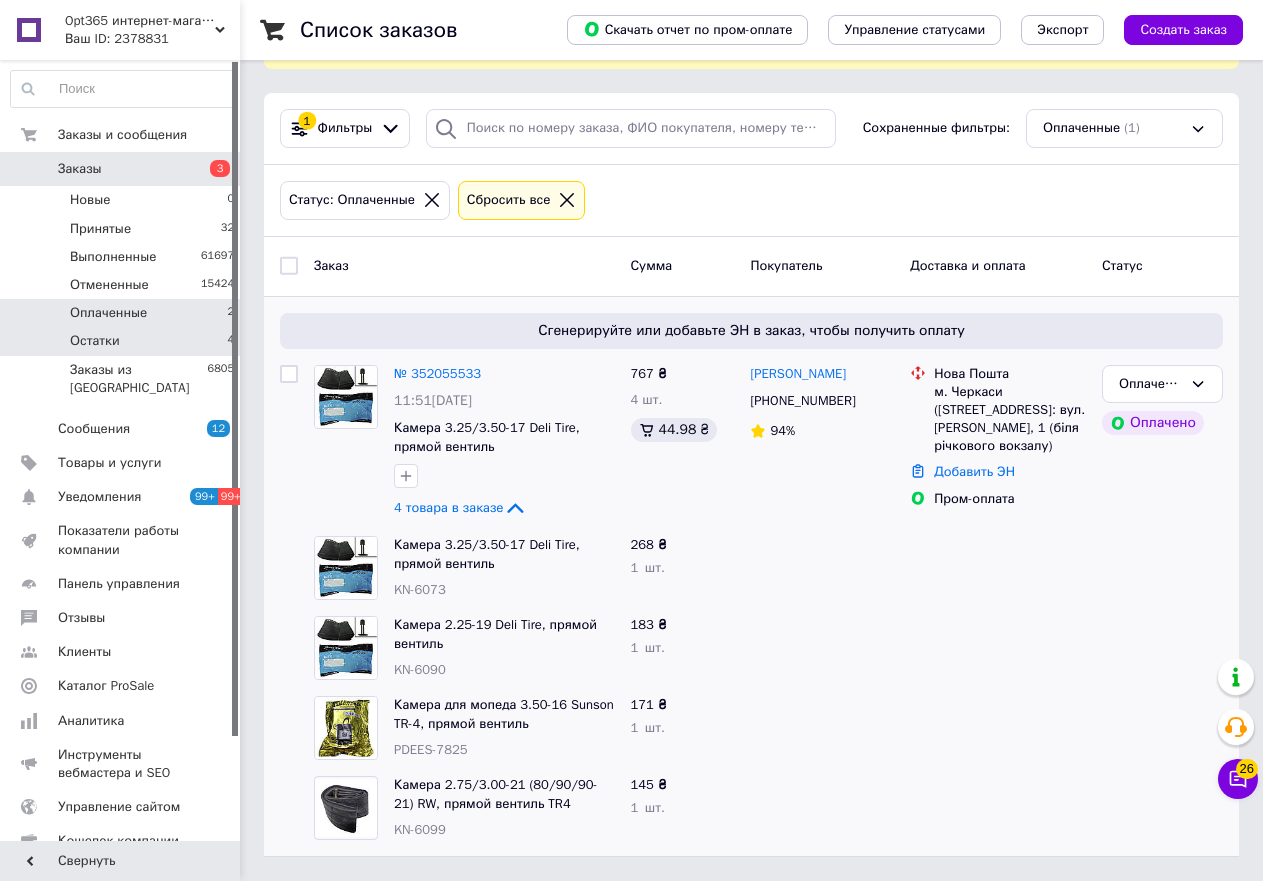 click on "Остатки 4" at bounding box center (123, 341) 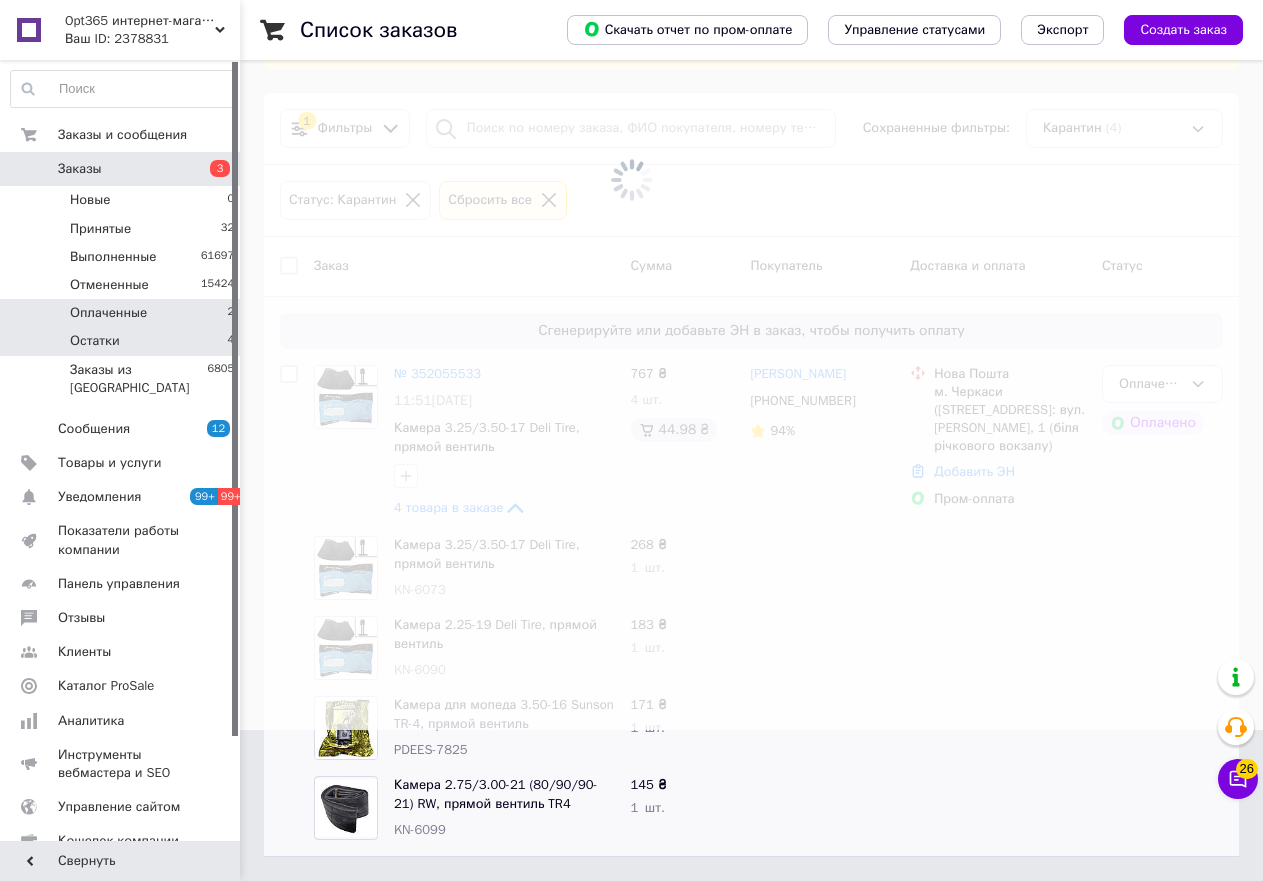 click on "Оплаченные 2" at bounding box center (123, 313) 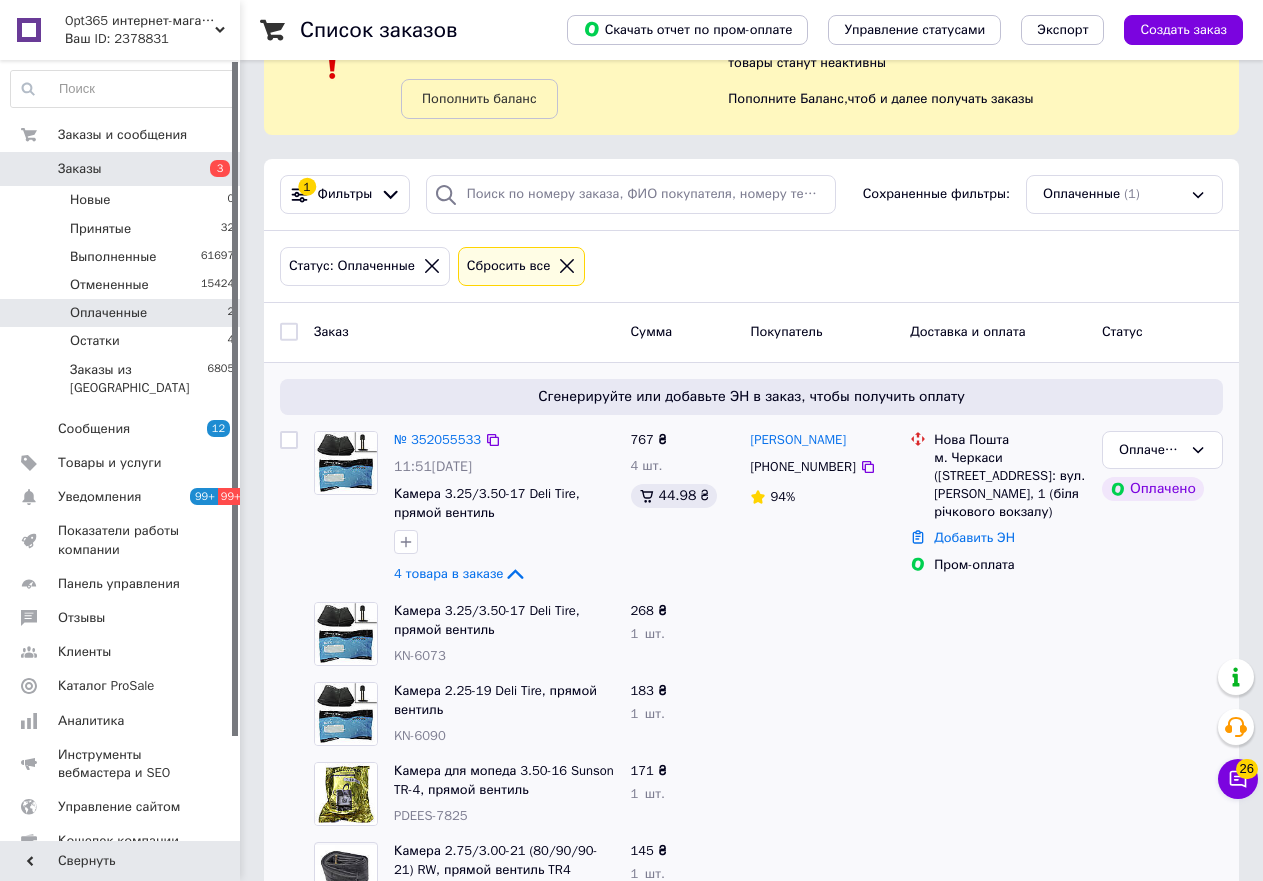 scroll, scrollTop: 151, scrollLeft: 0, axis: vertical 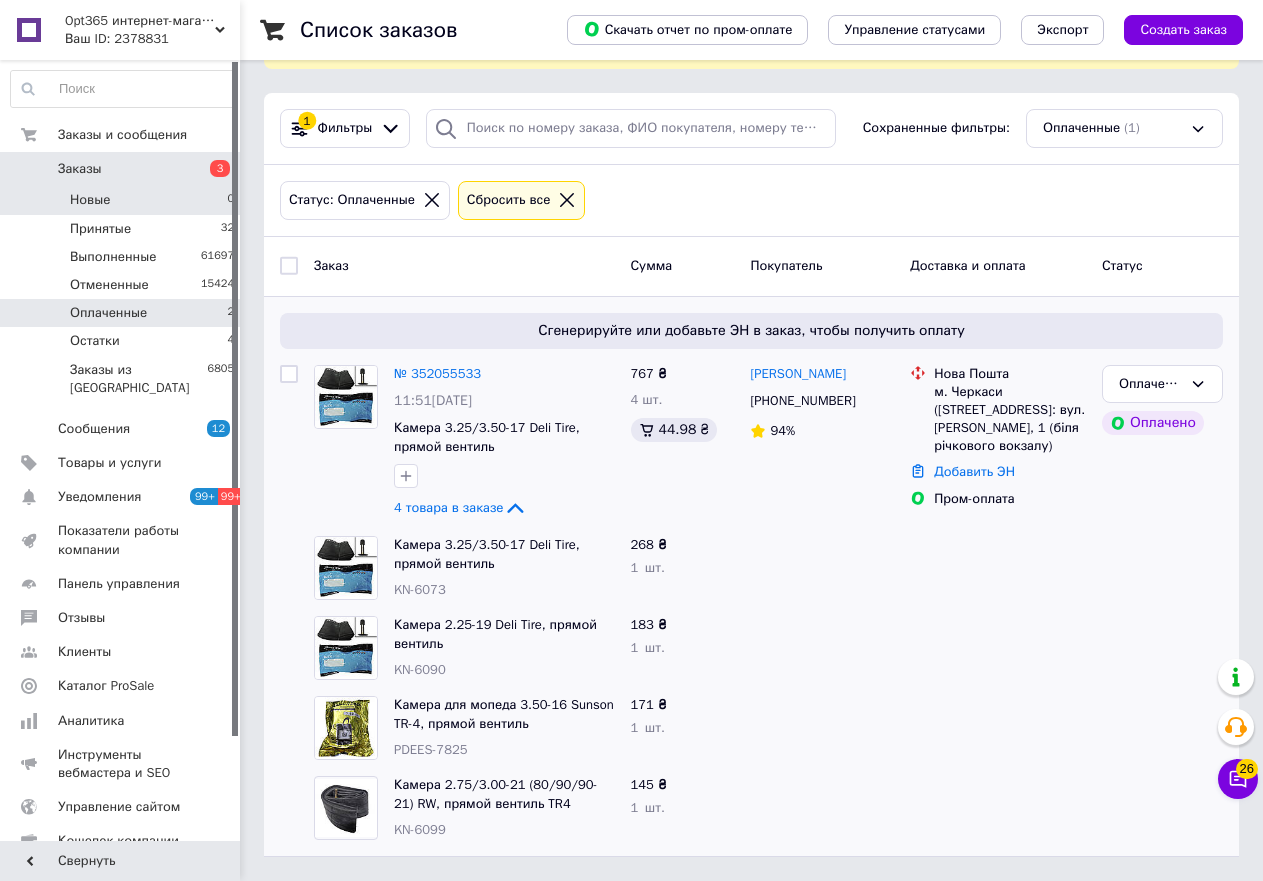 click on "Новые" at bounding box center [90, 200] 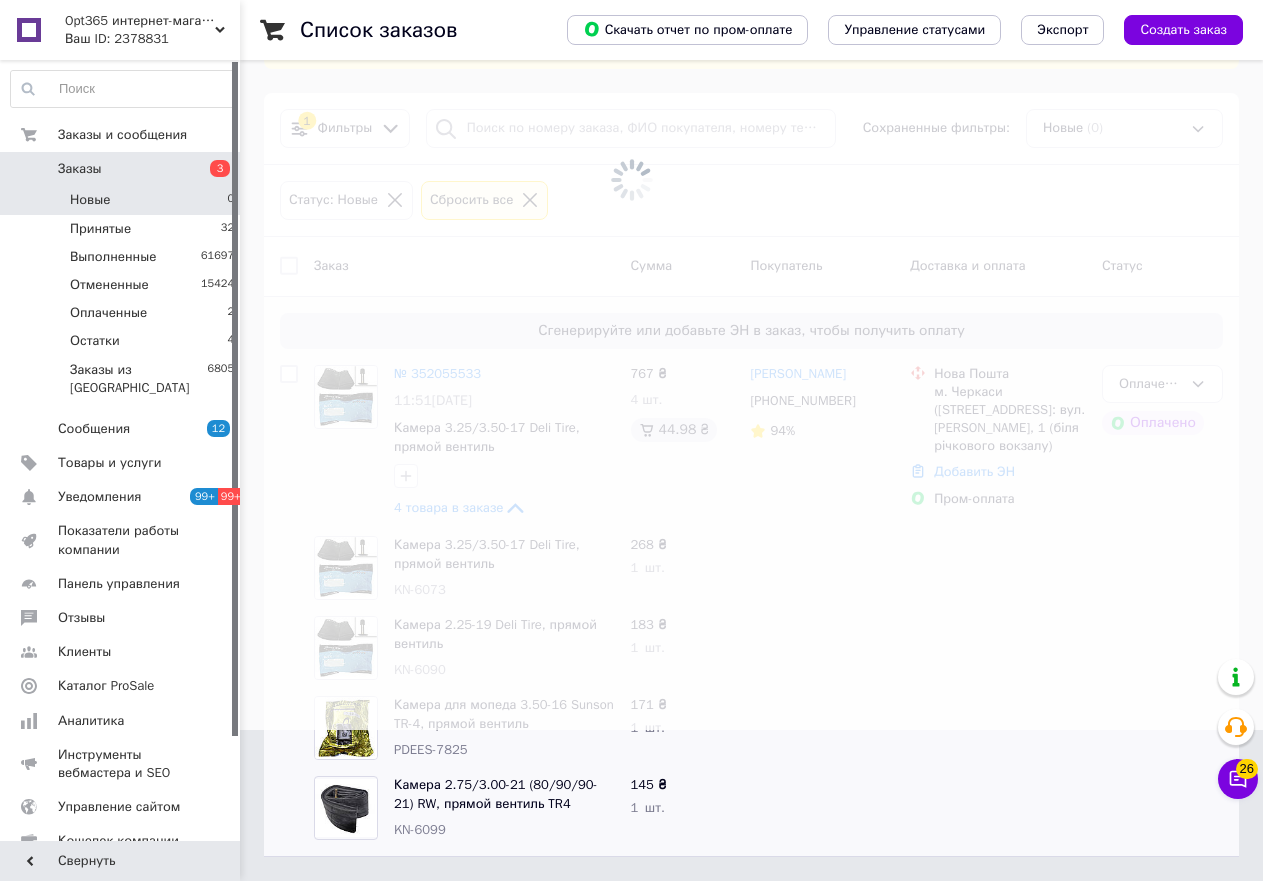 scroll, scrollTop: 0, scrollLeft: 0, axis: both 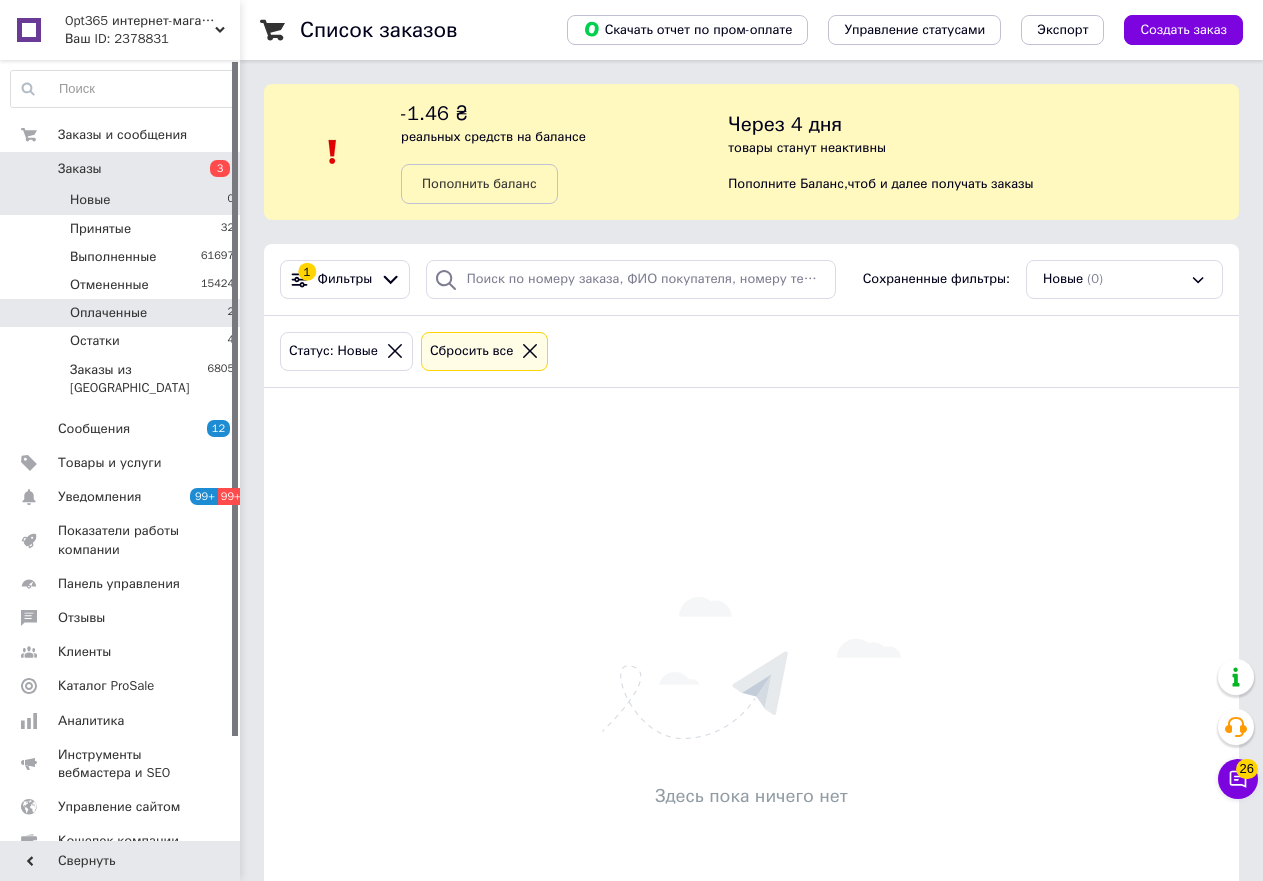 click on "Оплаченные 2" at bounding box center [123, 313] 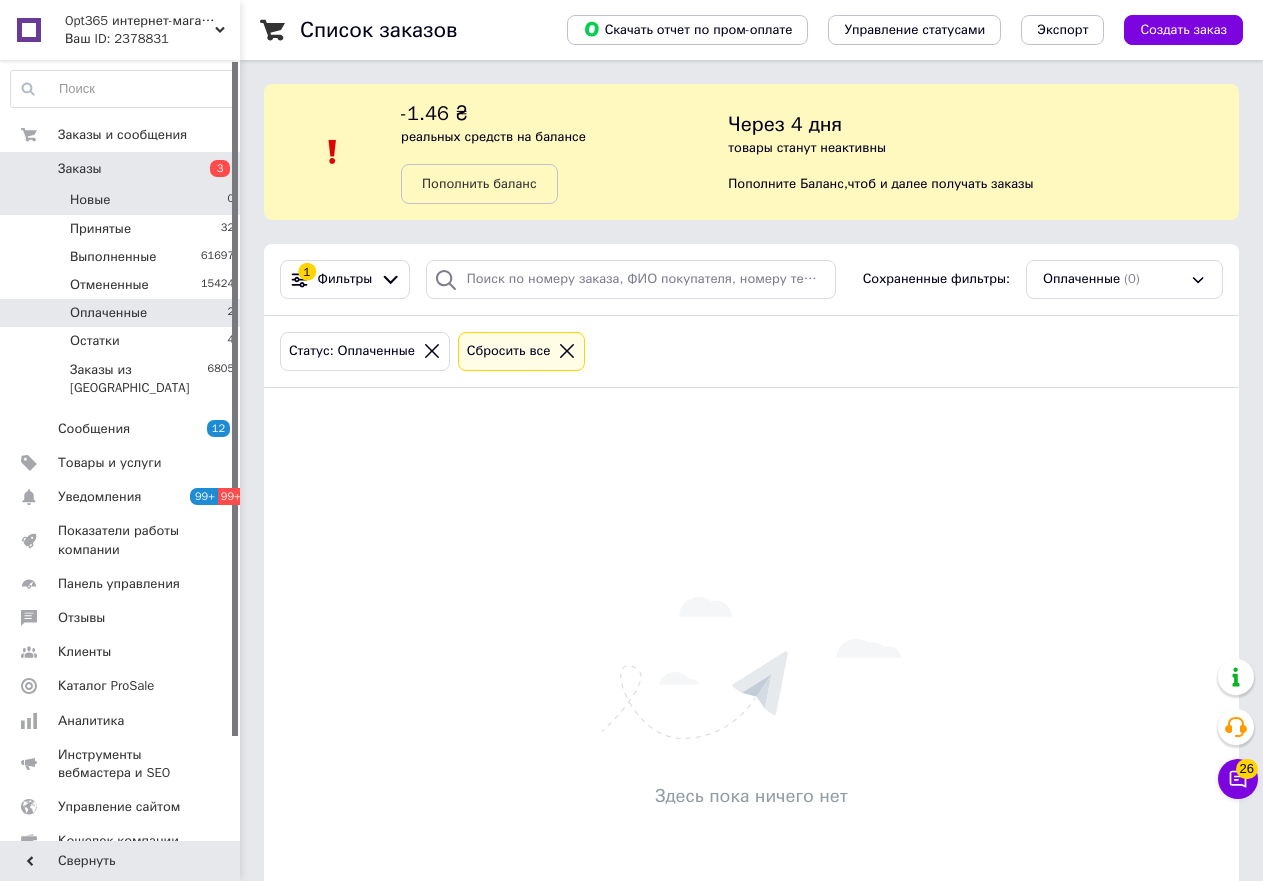 click on "Новые 0" at bounding box center (123, 200) 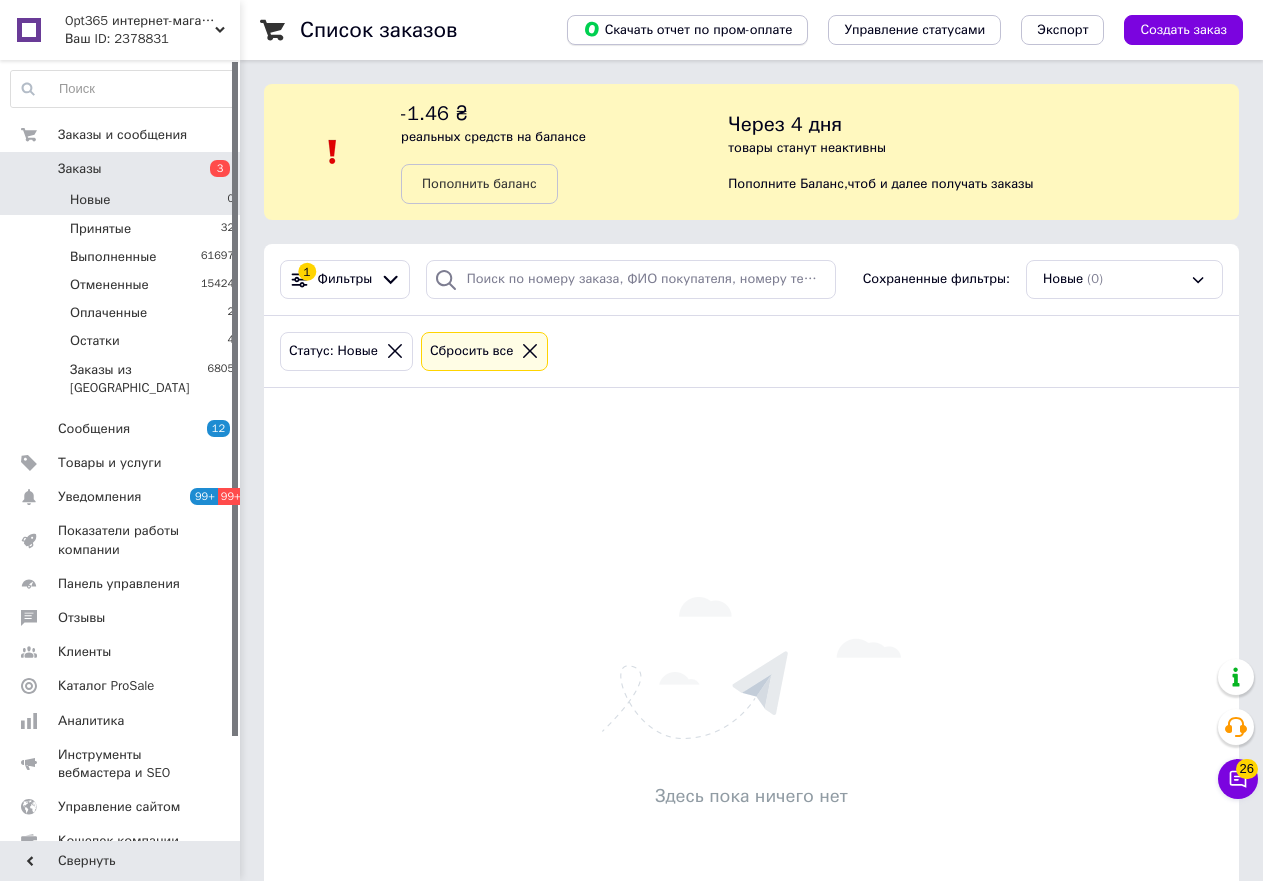 click on "Скачать отчет по пром-оплате" at bounding box center (688, 29) 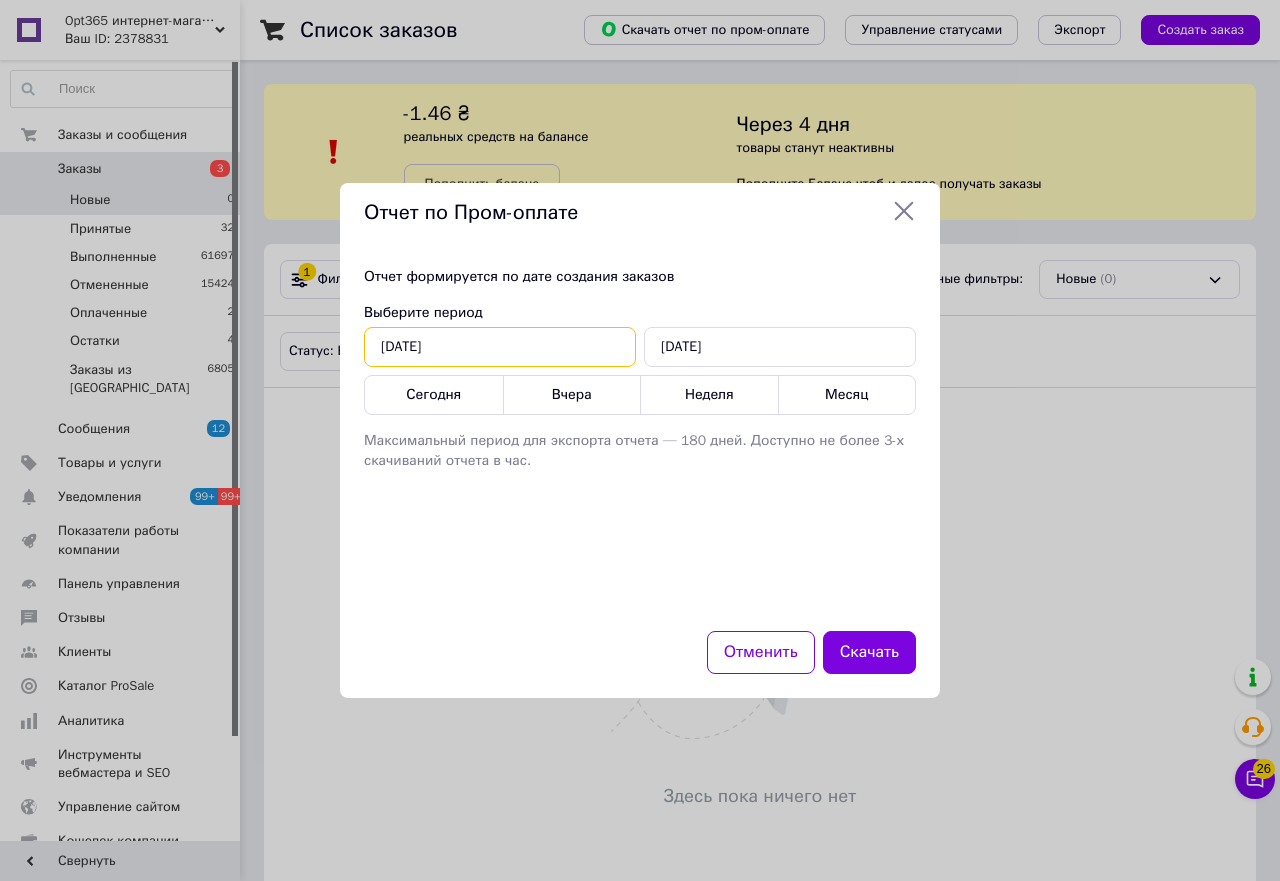 click on "[DATE]" at bounding box center (500, 347) 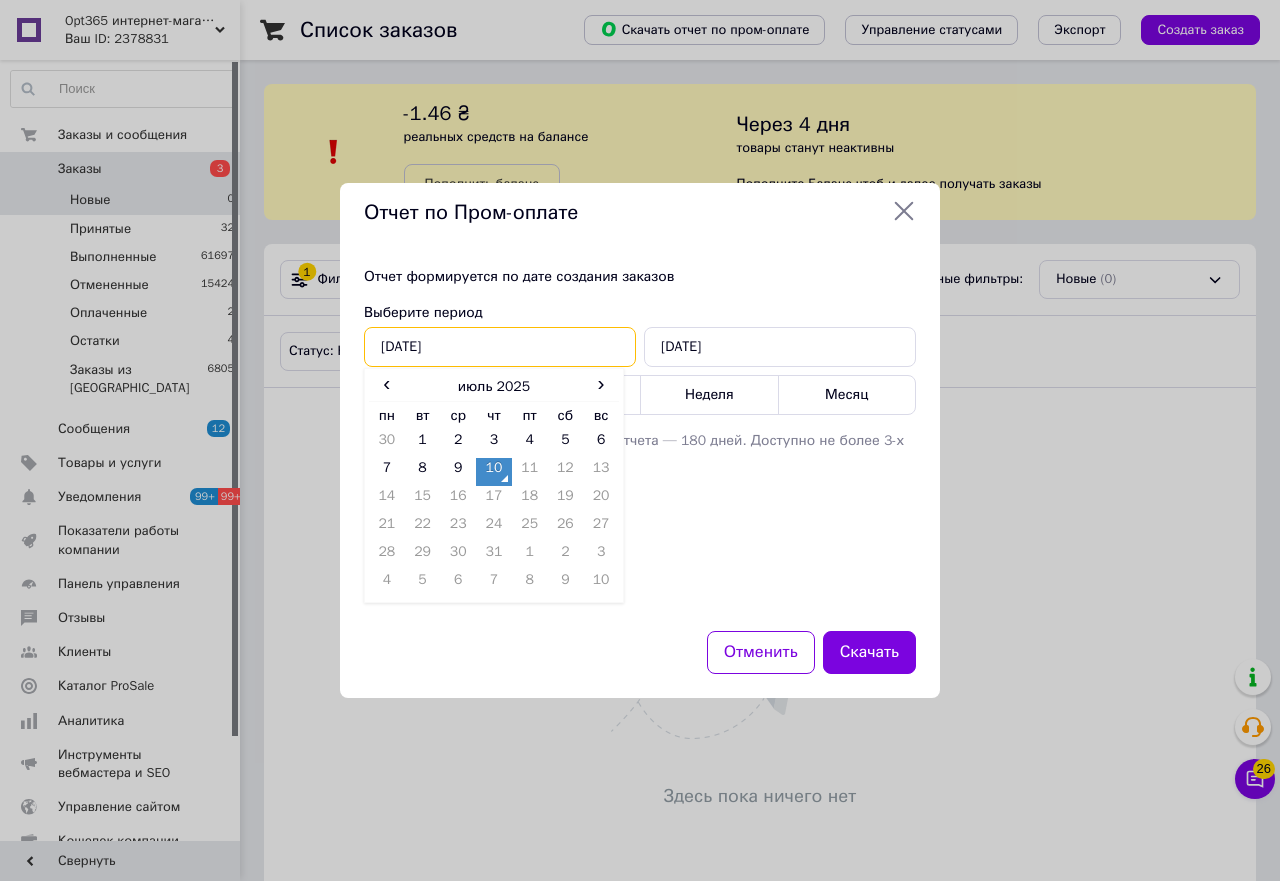 click on "[DATE]" at bounding box center [500, 347] 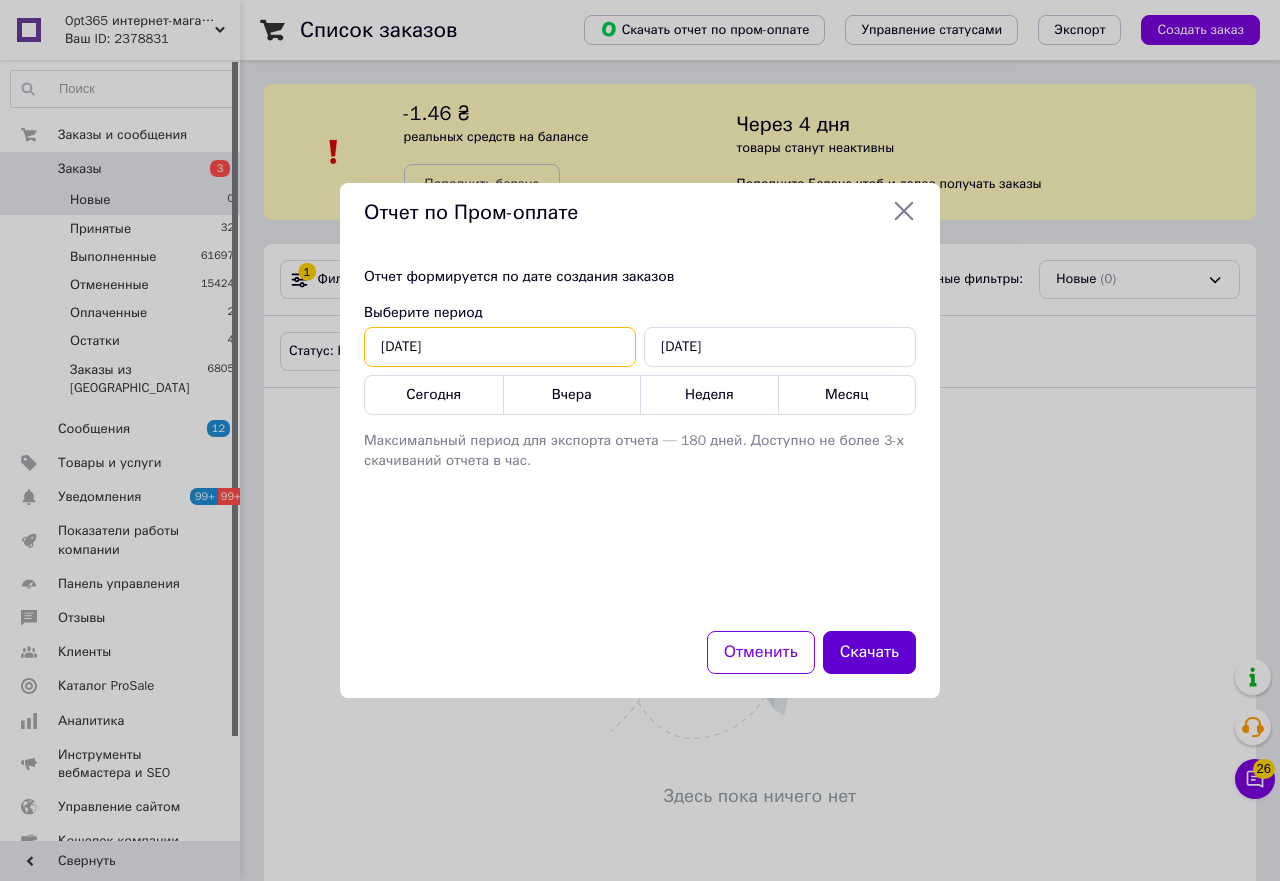 type on "[DATE]" 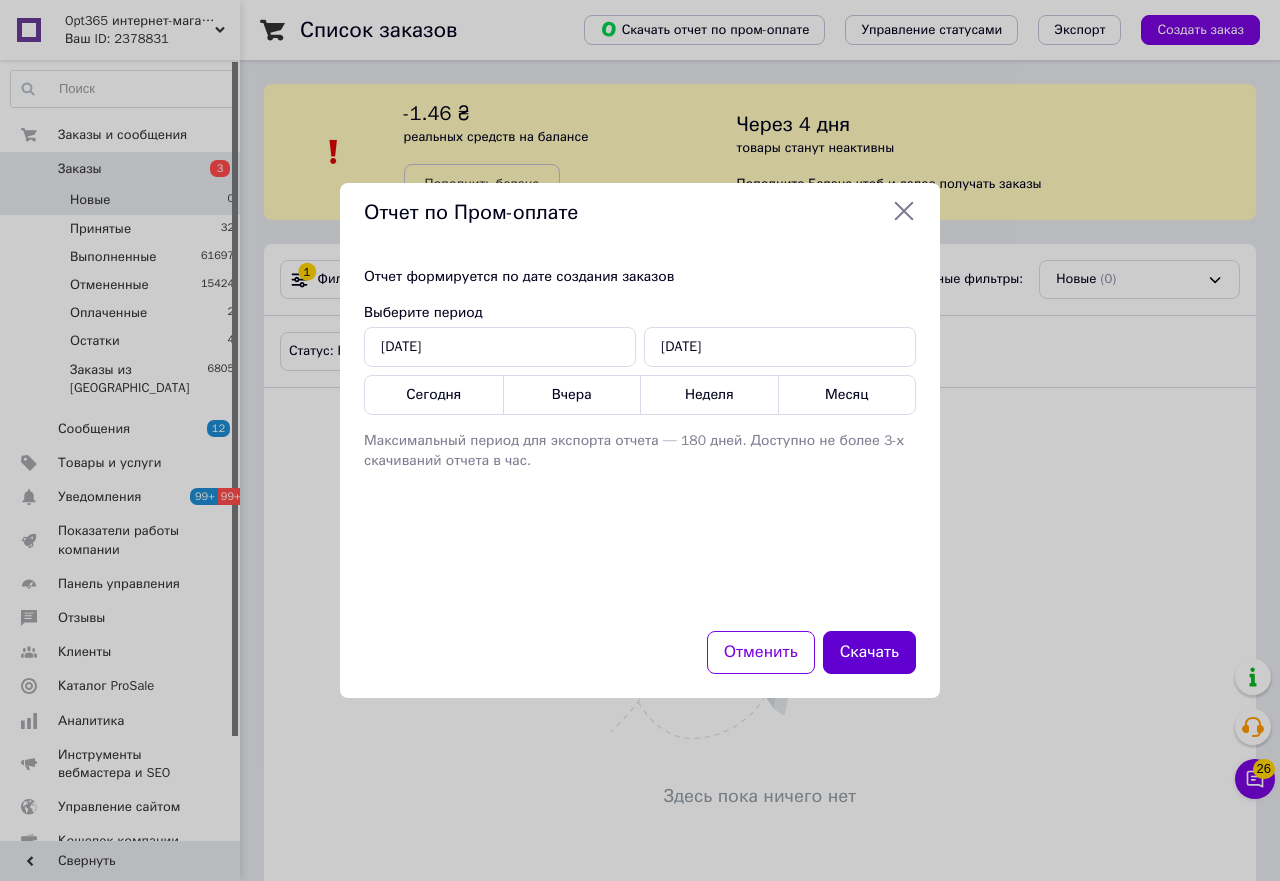 click on "Скачать" at bounding box center [869, 652] 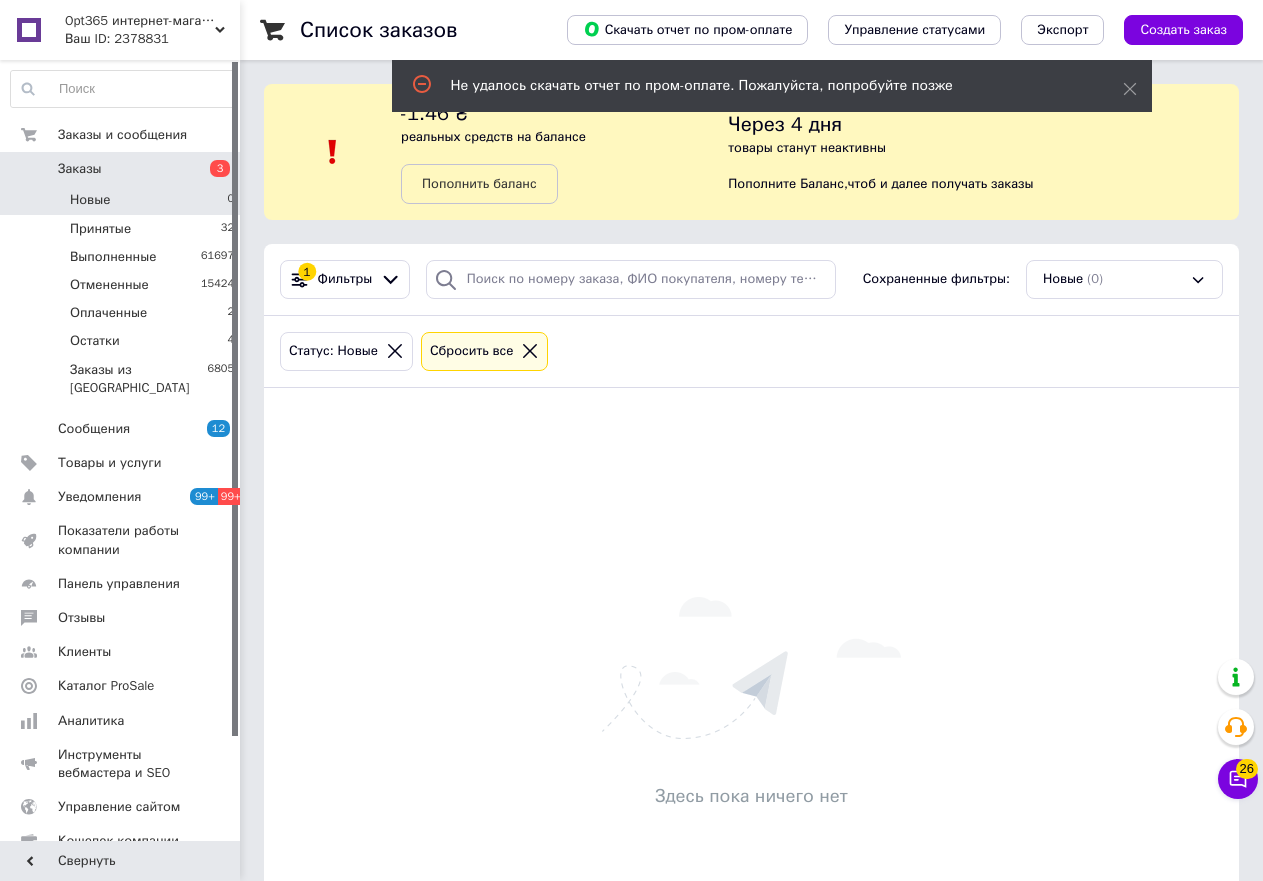click on "Не удалось скачать отчет по пром-оплате. Пожалуйста, попробуйте позже" at bounding box center [772, 86] 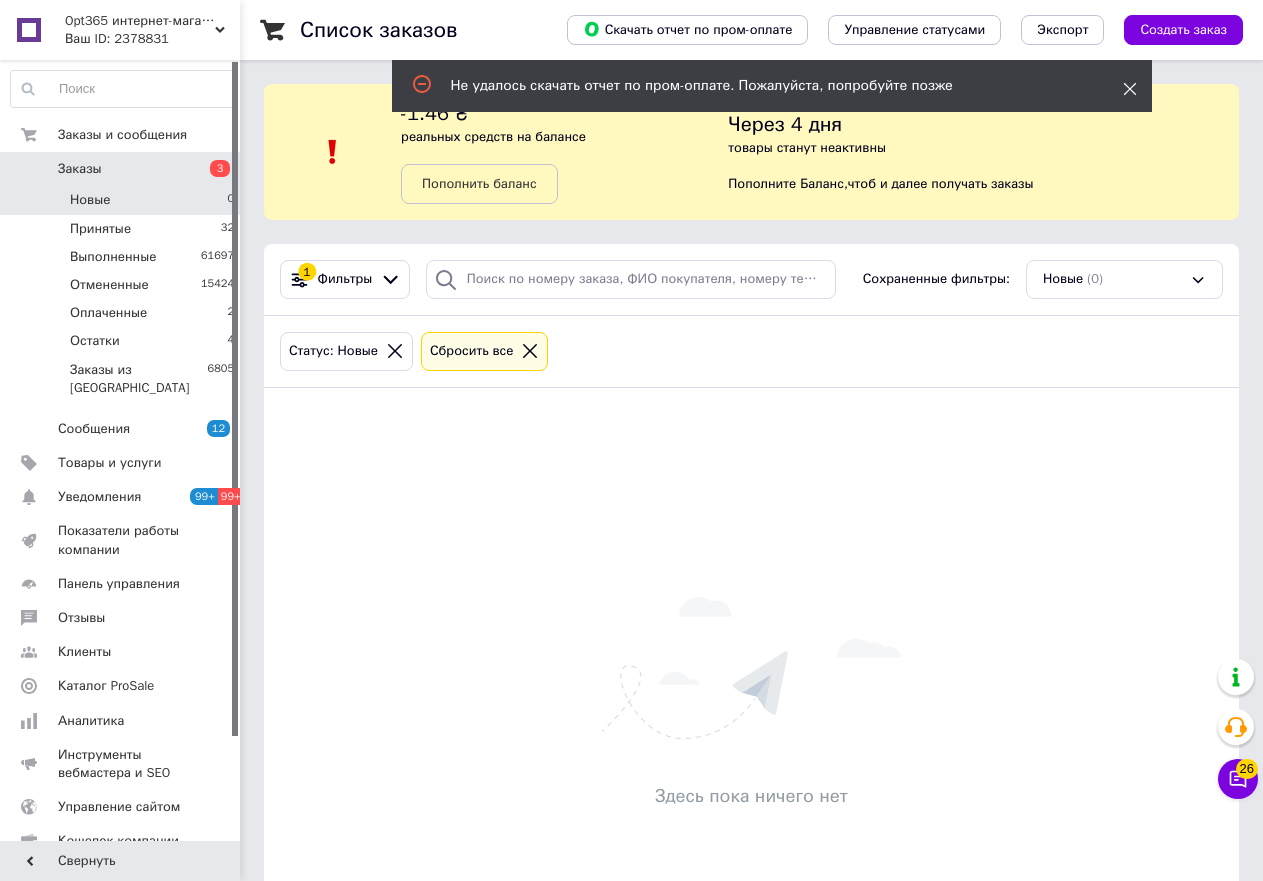 click 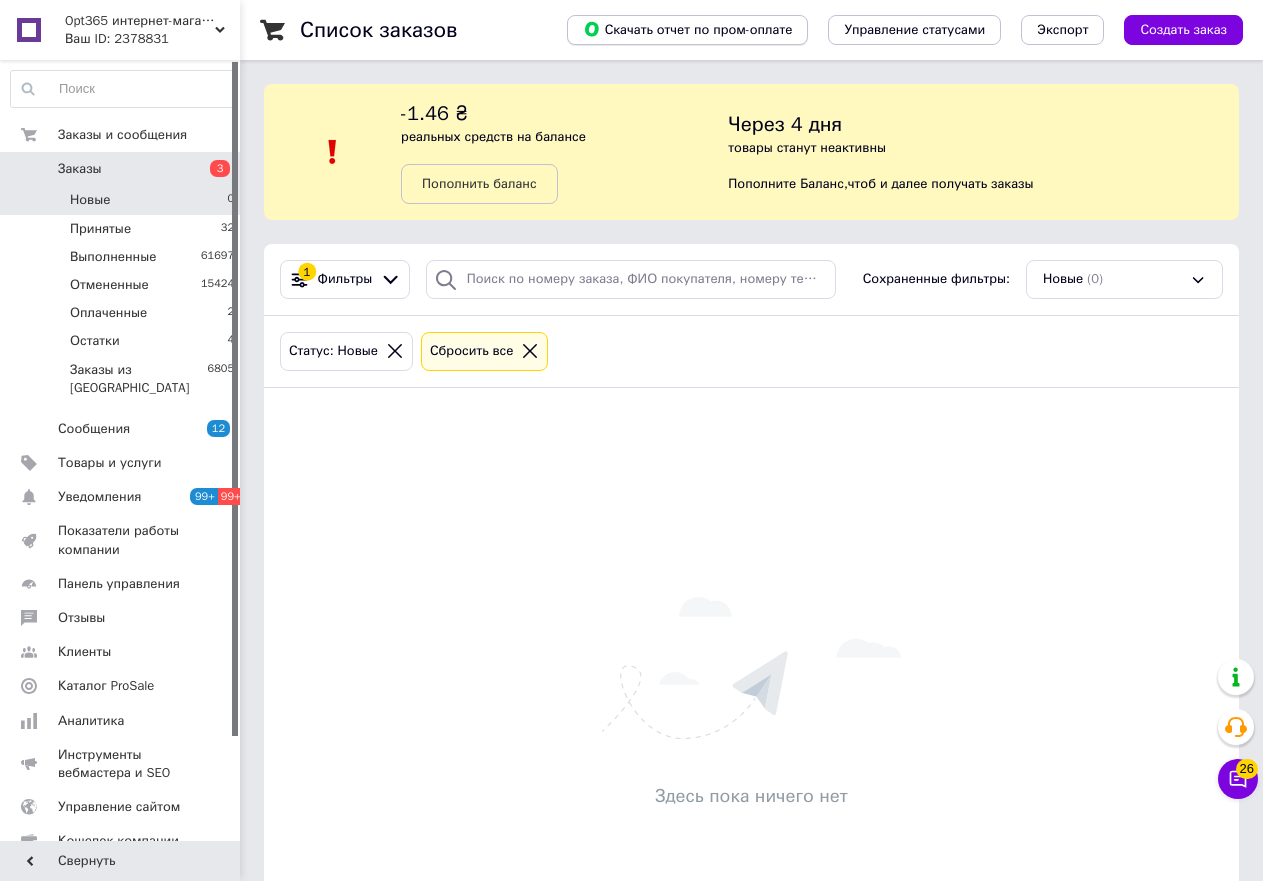 click on "Скачать отчет по пром-оплате" at bounding box center [688, 29] 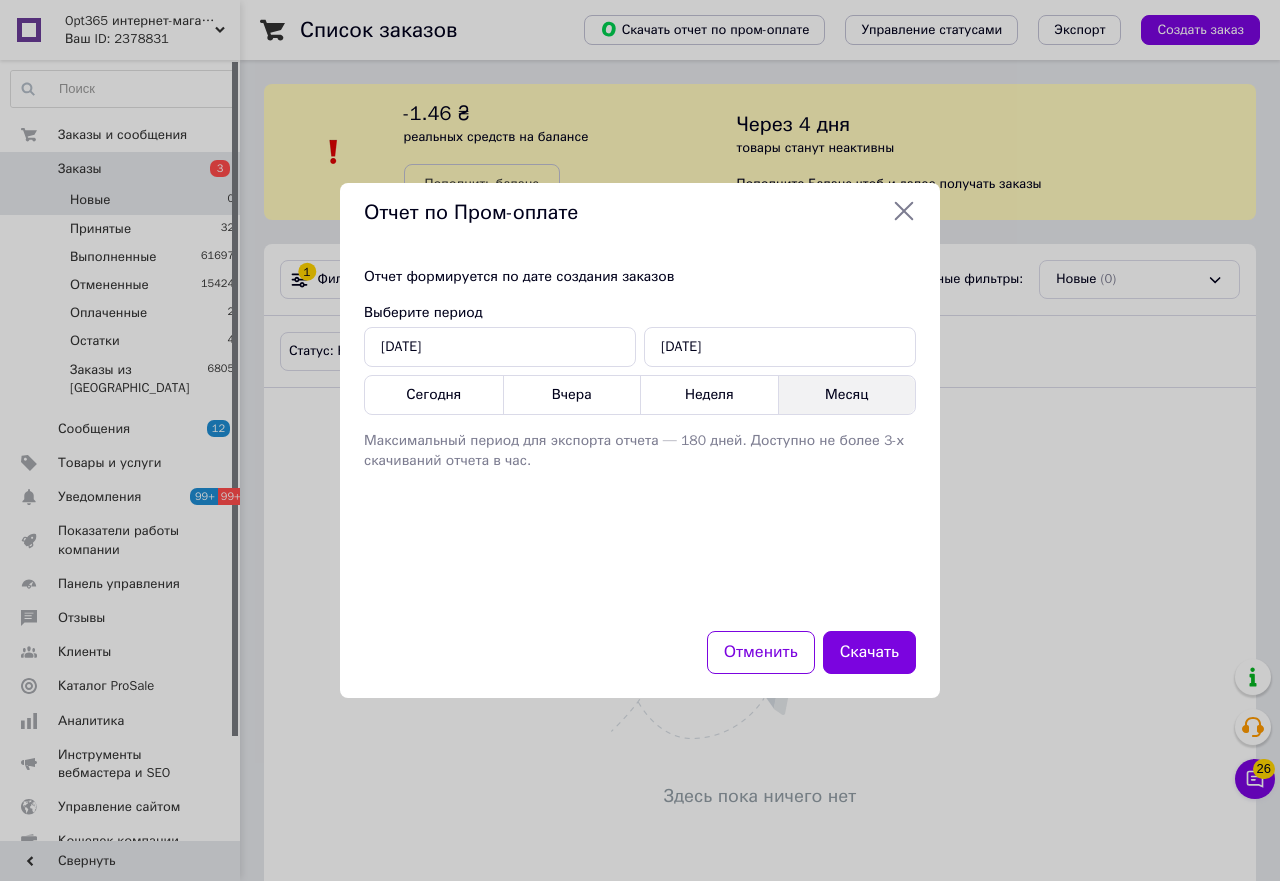click on "Месяц" at bounding box center (847, 395) 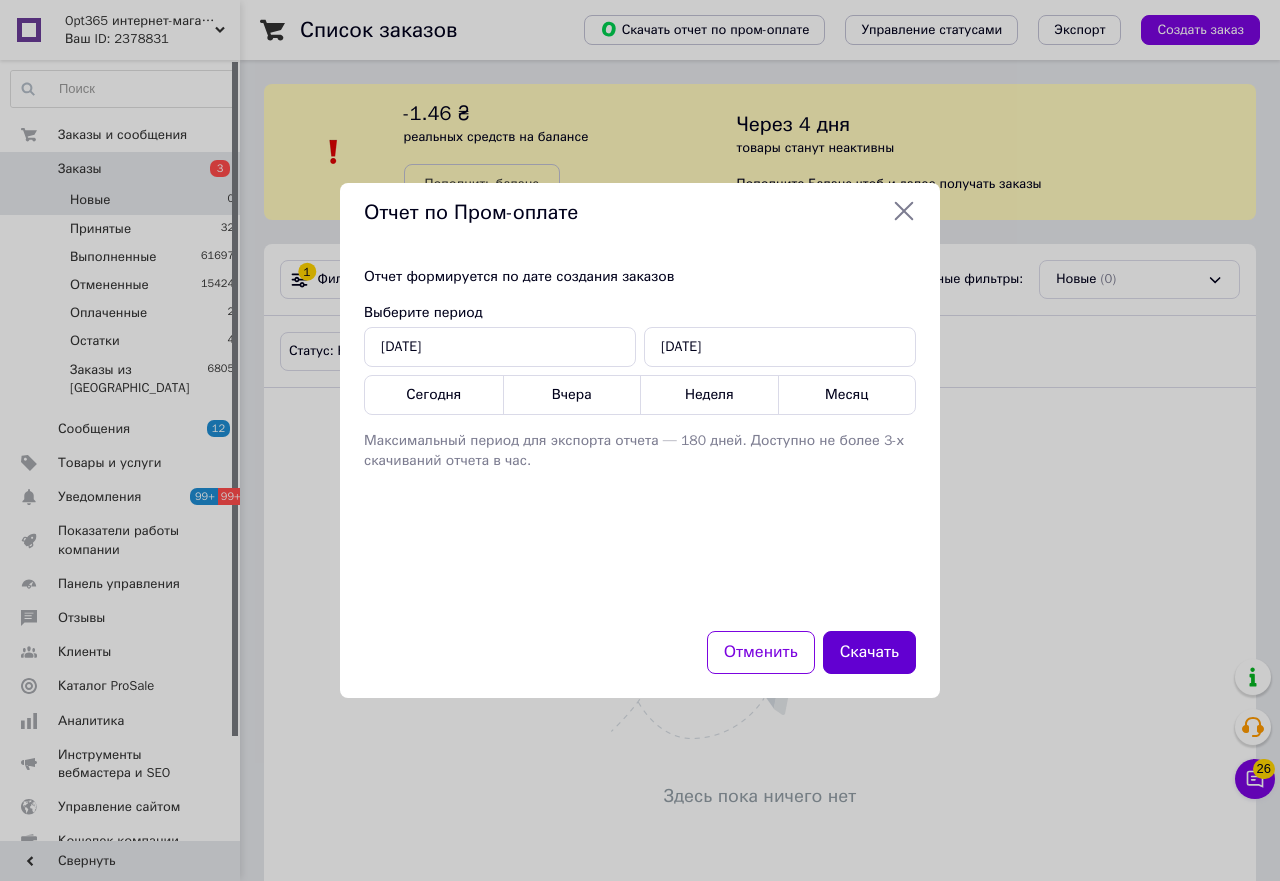 click on "Скачать" at bounding box center (869, 652) 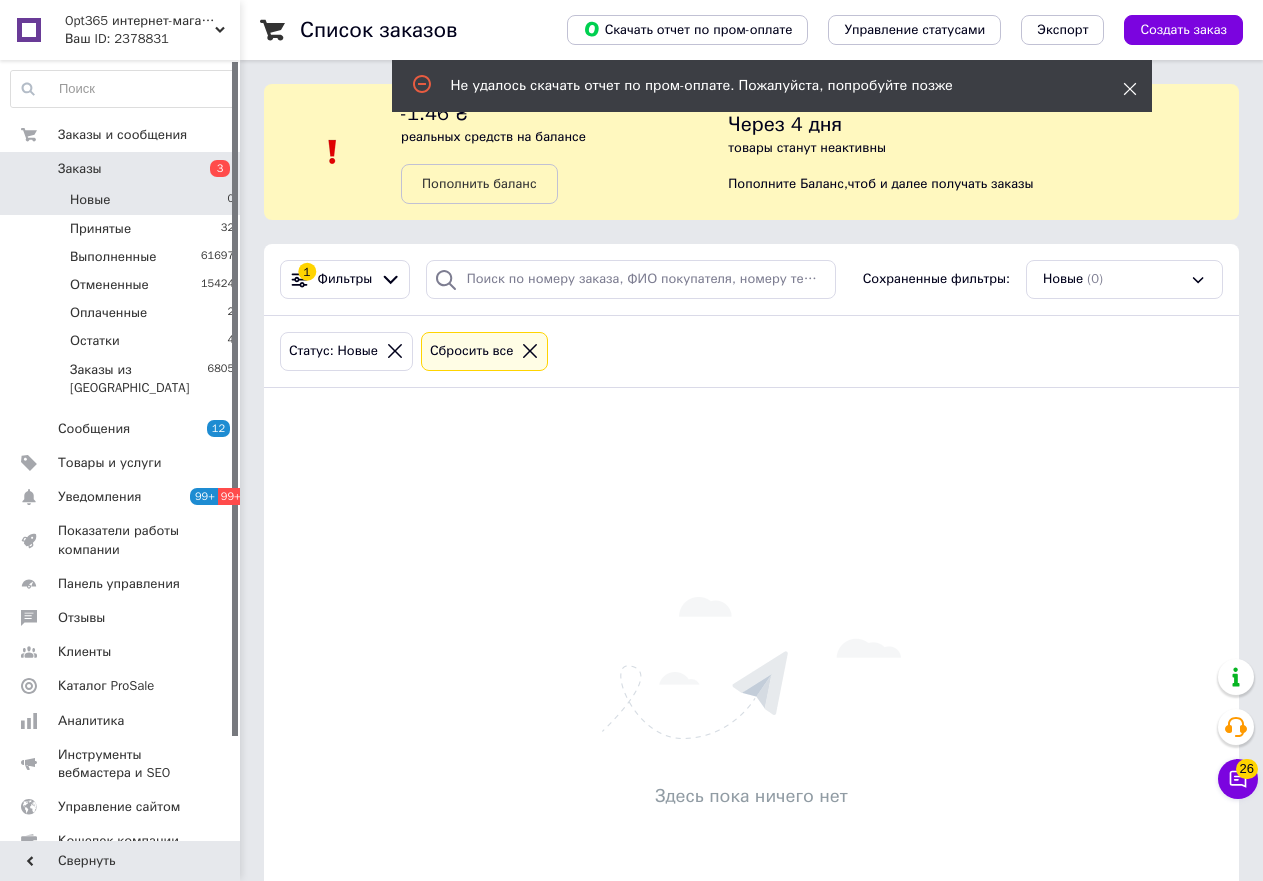 click 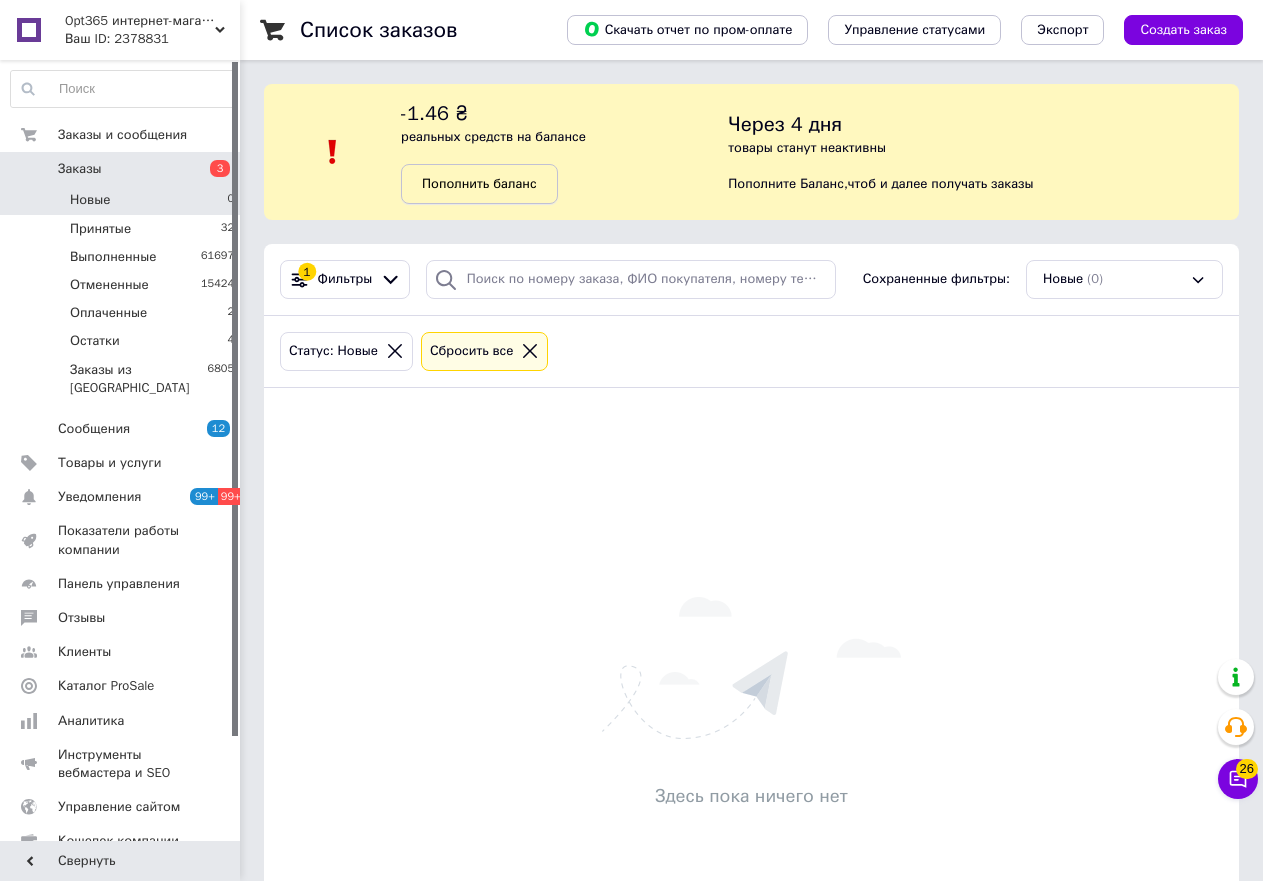 click on "Пополнить баланс" at bounding box center [479, 183] 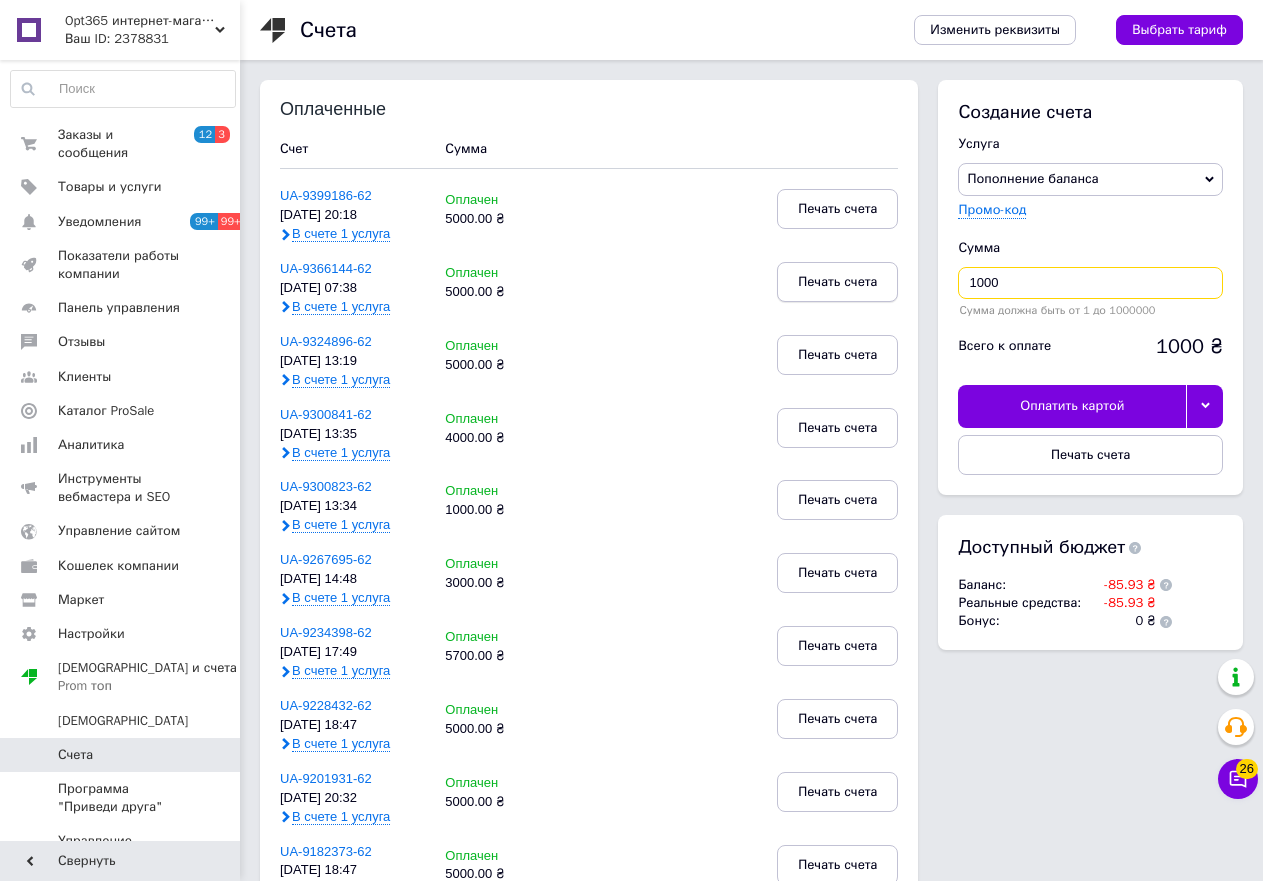drag, startPoint x: 1061, startPoint y: 296, endPoint x: 878, endPoint y: 299, distance: 183.02458 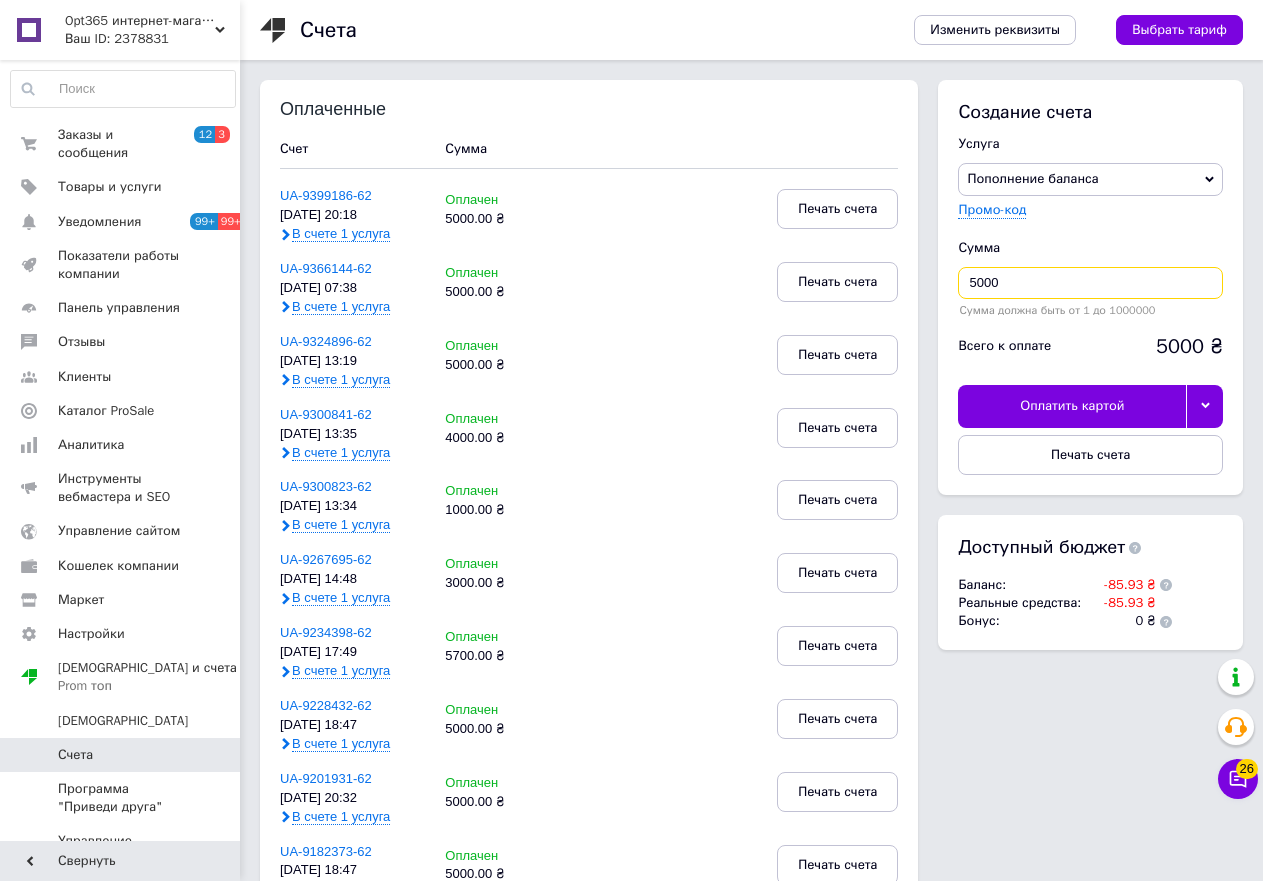 type on "5000" 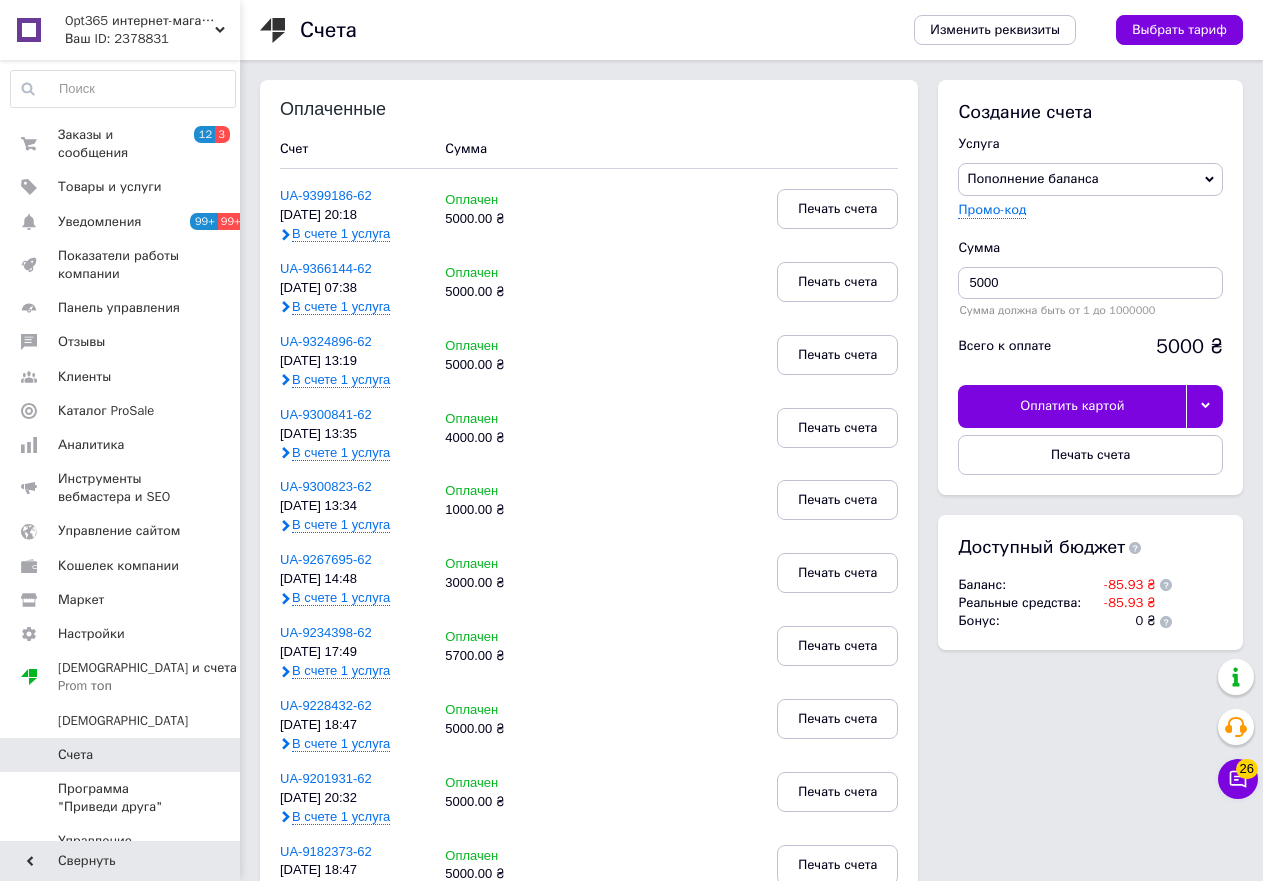click on "Оплатить картой" at bounding box center (1072, 406) 